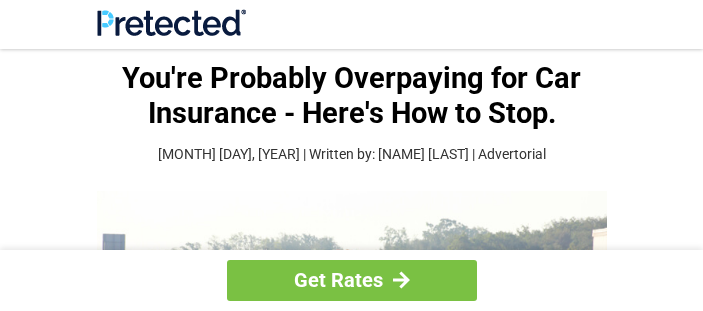 scroll, scrollTop: 103, scrollLeft: 0, axis: vertical 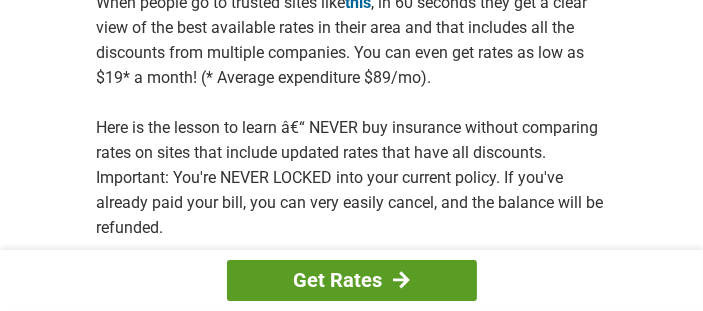 click on "Get Rates" at bounding box center (352, 280) 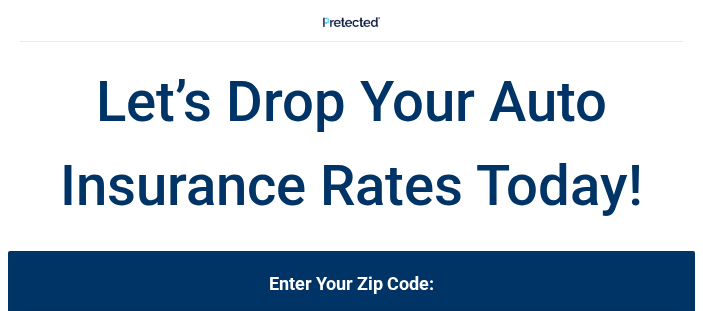 scroll, scrollTop: 0, scrollLeft: 0, axis: both 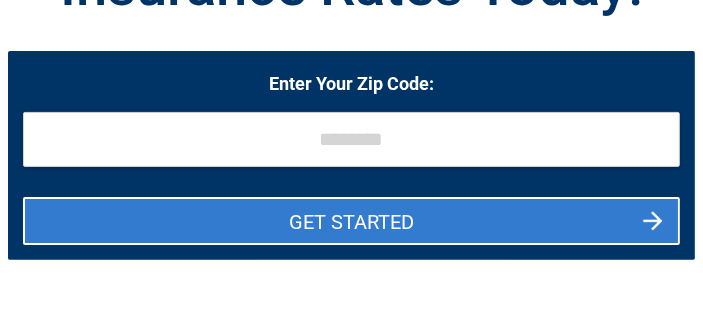 click on "GET STARTED" at bounding box center (351, 221) 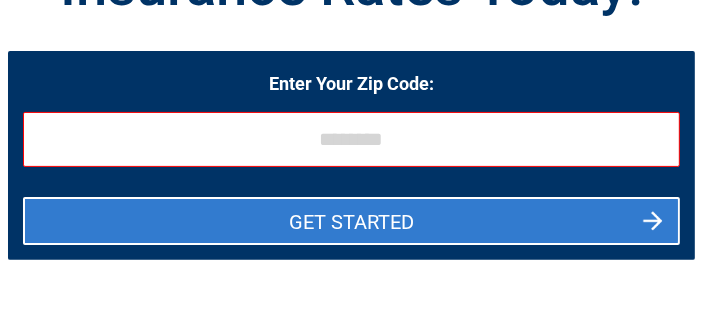 click on "GET STARTED" at bounding box center [351, 221] 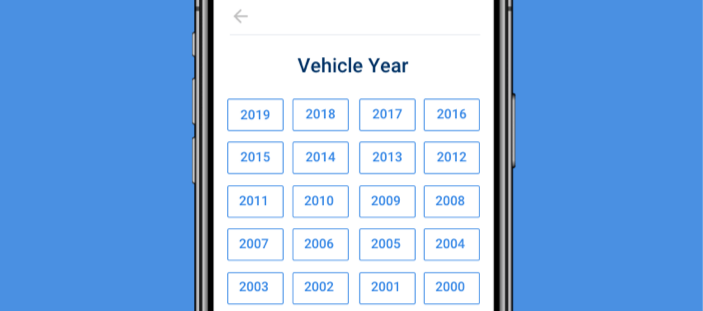 scroll, scrollTop: 2400, scrollLeft: 0, axis: vertical 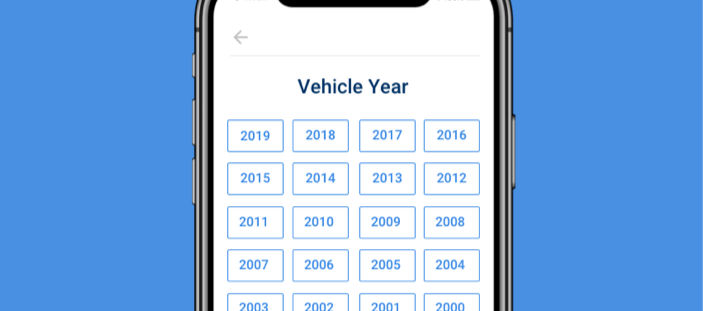 click at bounding box center (352, 207) 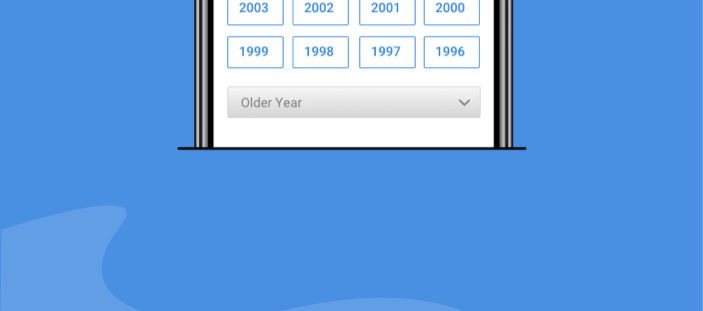 scroll, scrollTop: 2600, scrollLeft: 0, axis: vertical 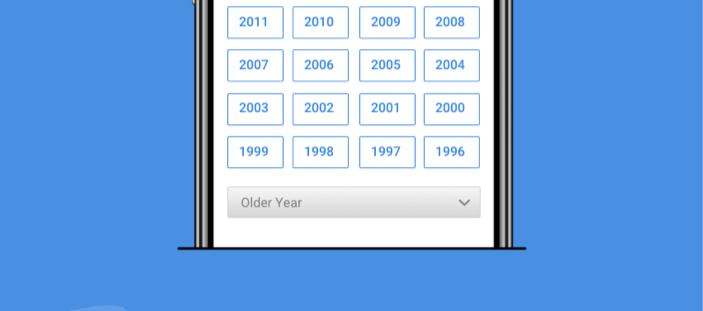 click at bounding box center (352, 7) 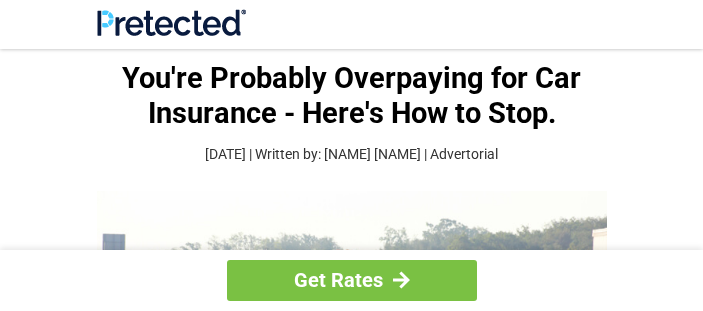 scroll, scrollTop: 0, scrollLeft: 0, axis: both 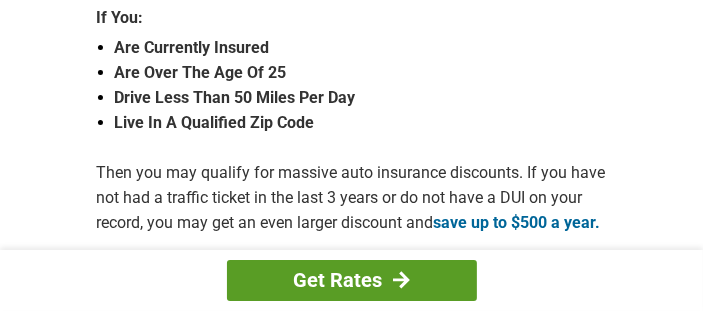 click on "Get Rates" at bounding box center (352, 280) 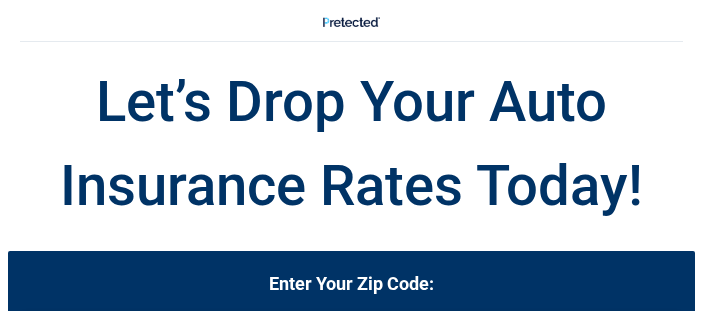 scroll, scrollTop: 0, scrollLeft: 0, axis: both 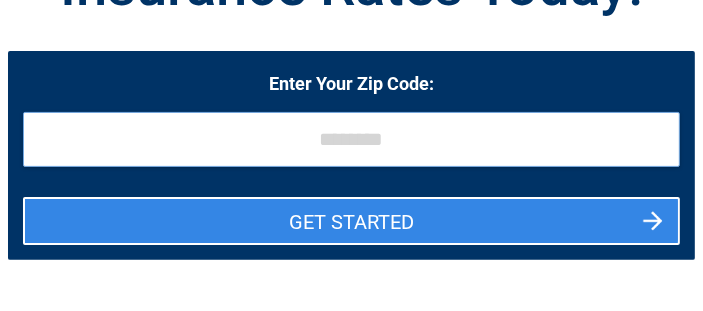 click at bounding box center [351, 139] 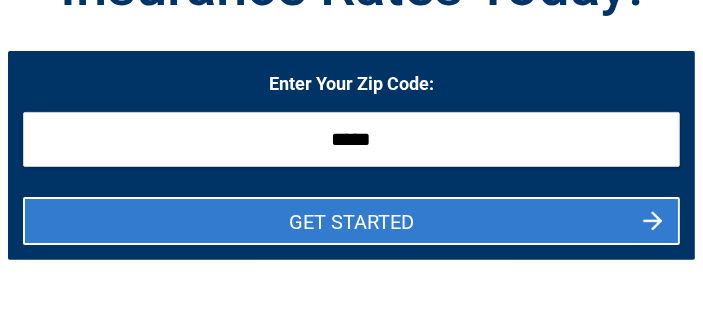 click on "GET STARTED" at bounding box center (351, 221) 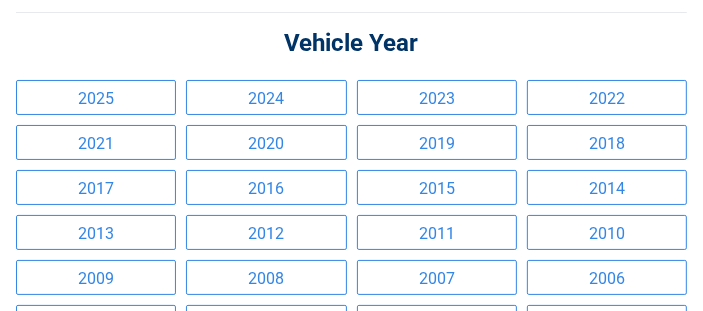 scroll, scrollTop: 100, scrollLeft: 0, axis: vertical 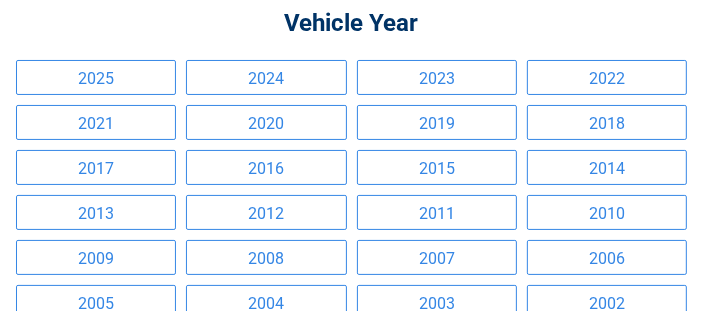 click on "2020" at bounding box center [266, 122] 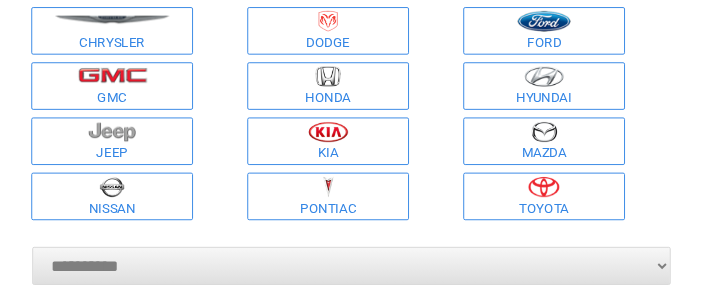 scroll, scrollTop: 200, scrollLeft: 0, axis: vertical 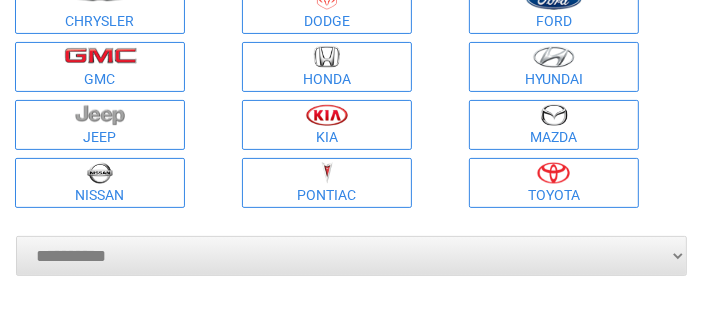 click on "[FIRST] [LAST] [STREET], [CITY], [STATE] [ZIP]" at bounding box center (351, 256) 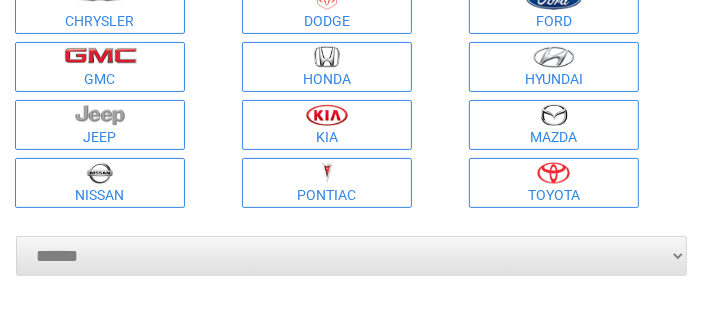 click on "[FIRST] [LAST] [STREET], [CITY], [STATE] [ZIP]" at bounding box center [351, 256] 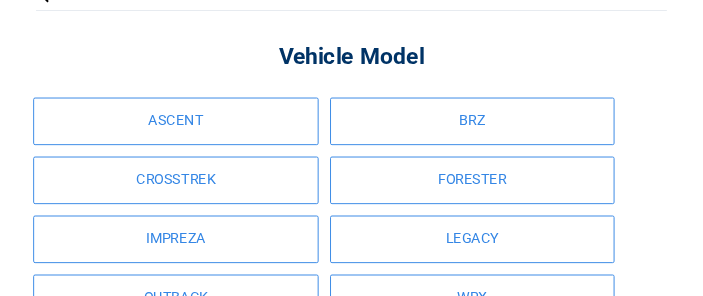 scroll, scrollTop: 100, scrollLeft: 0, axis: vertical 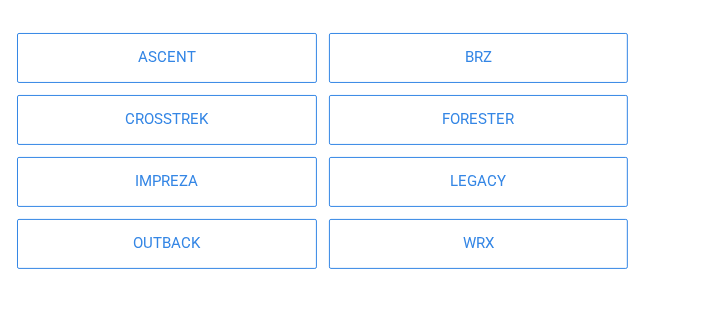 click on "FORESTER" at bounding box center (479, 120) 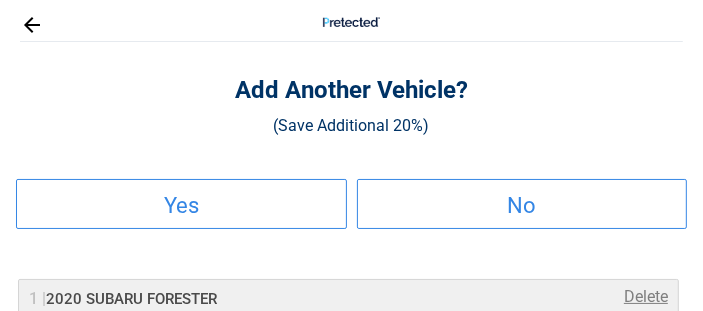scroll, scrollTop: 0, scrollLeft: 0, axis: both 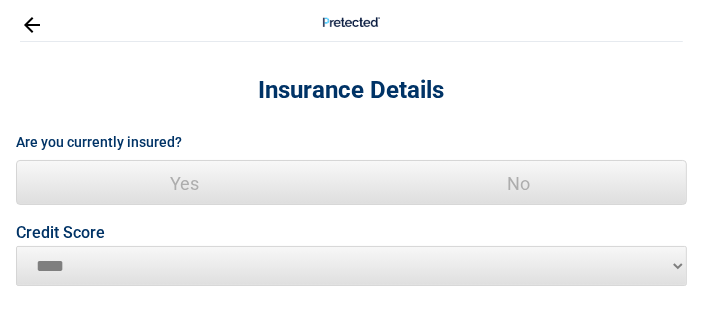 click on "Yes" at bounding box center (184, 183) 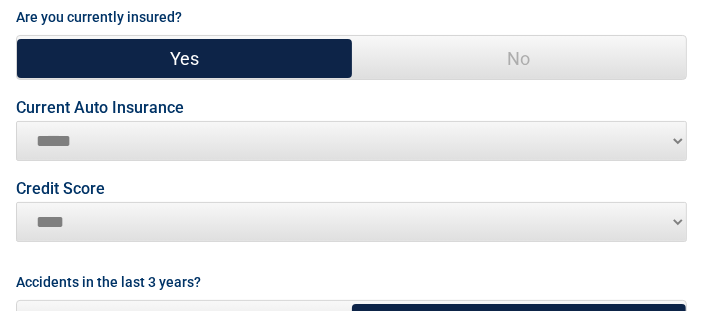 scroll, scrollTop: 100, scrollLeft: 0, axis: vertical 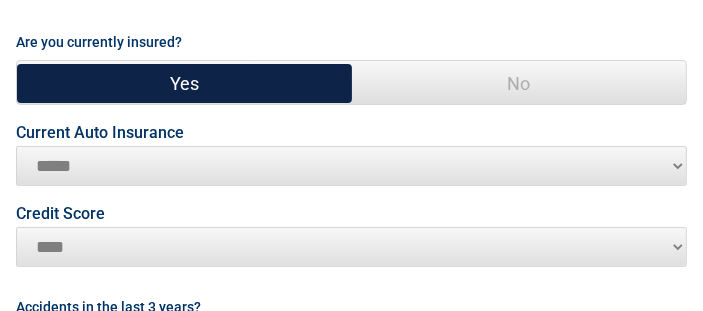 click on "*********
****
*******
****" at bounding box center [351, 247] 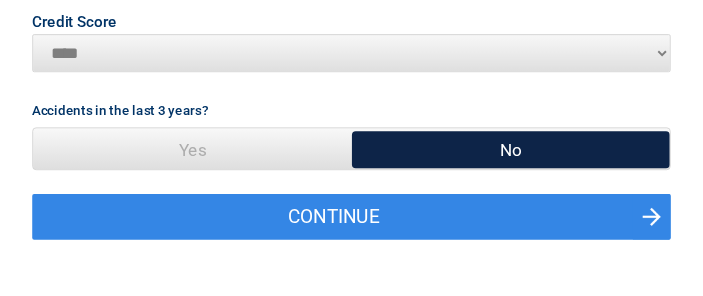 scroll, scrollTop: 300, scrollLeft: 0, axis: vertical 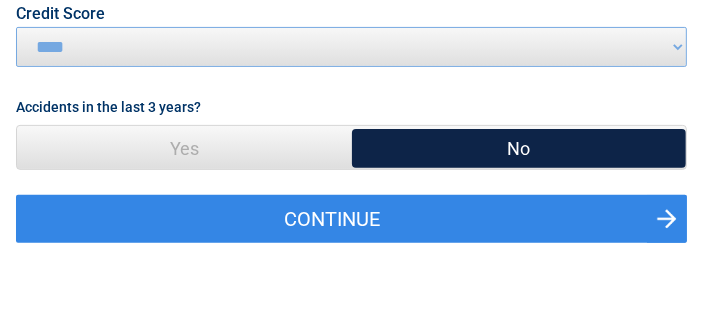 click on "No" at bounding box center (519, 148) 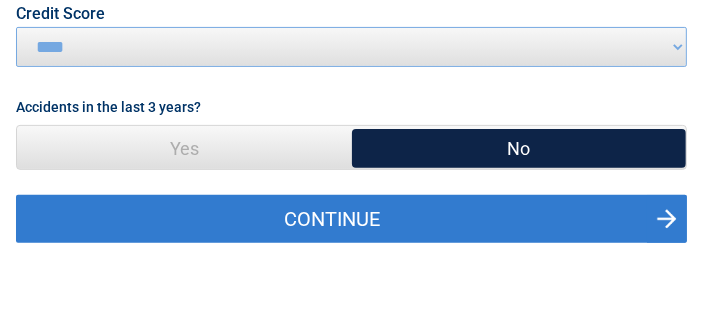 click on "Continue" at bounding box center (351, 219) 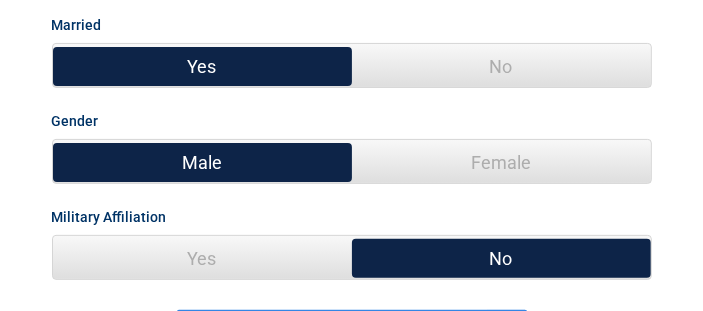 scroll, scrollTop: 200, scrollLeft: 0, axis: vertical 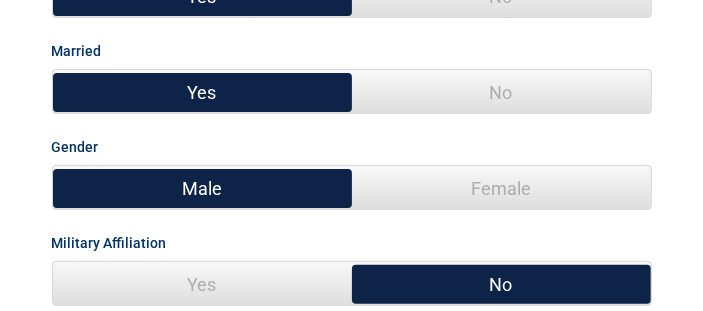 click on "Male" at bounding box center [202, 188] 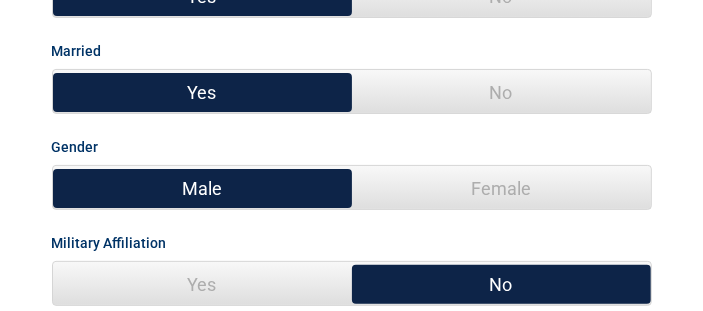 scroll, scrollTop: 300, scrollLeft: 0, axis: vertical 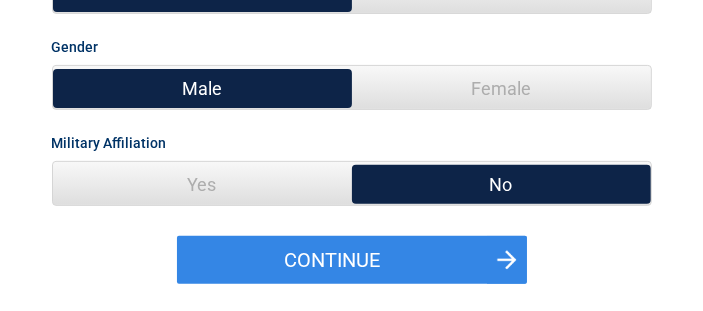 click on "Male" at bounding box center (202, 88) 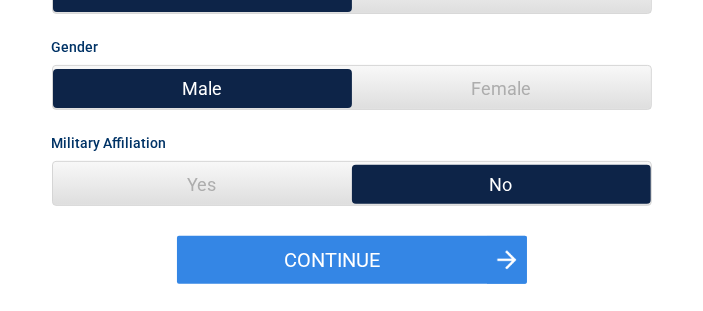 click on "Male" at bounding box center [202, 88] 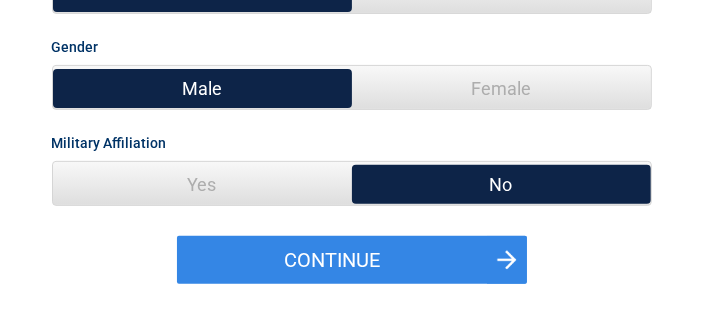 click on "Male" at bounding box center [202, 88] 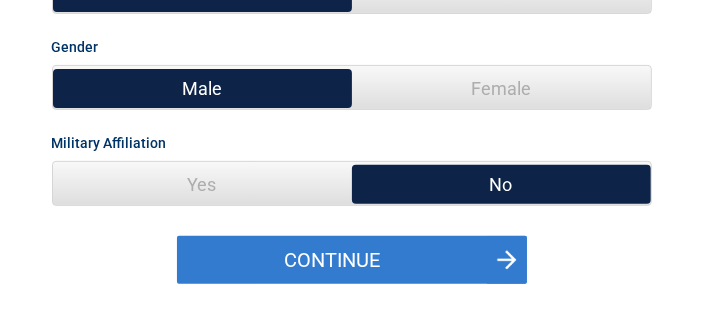 click on "Continue" at bounding box center [352, 260] 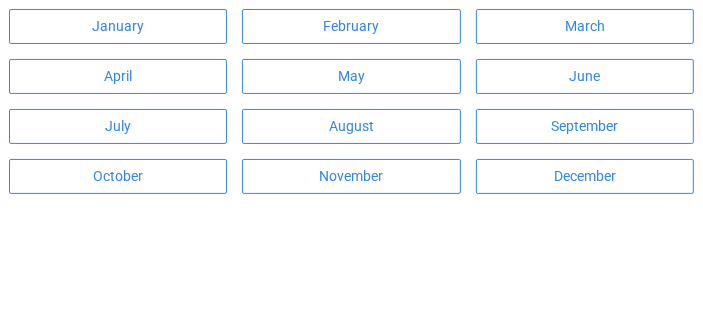 scroll, scrollTop: 0, scrollLeft: 0, axis: both 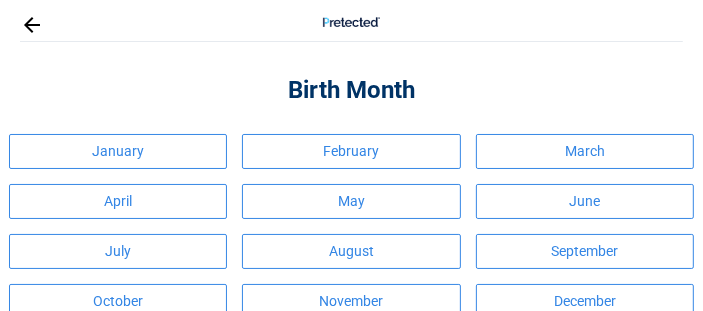 click on "March" at bounding box center [585, 151] 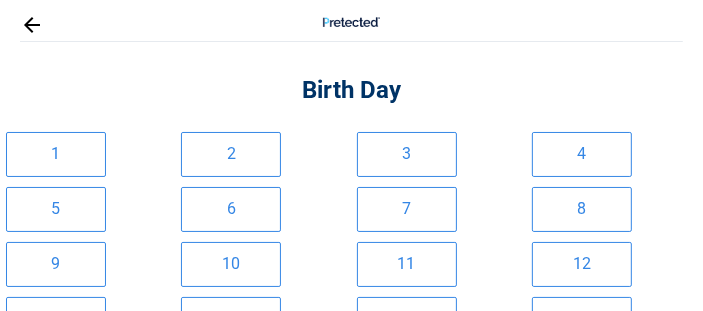 click on "11" at bounding box center (407, 264) 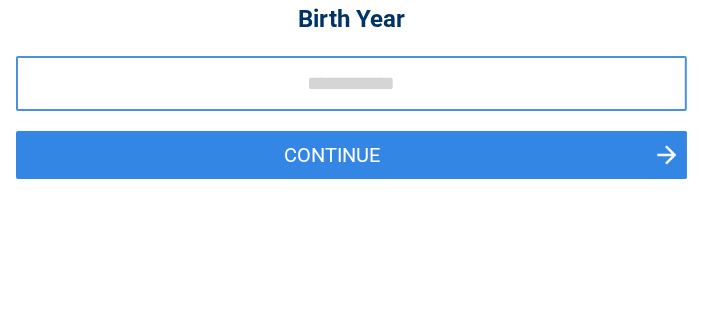 scroll, scrollTop: 0, scrollLeft: 0, axis: both 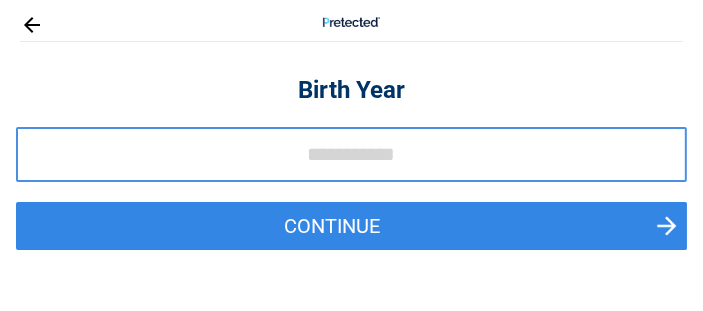click at bounding box center [351, 154] 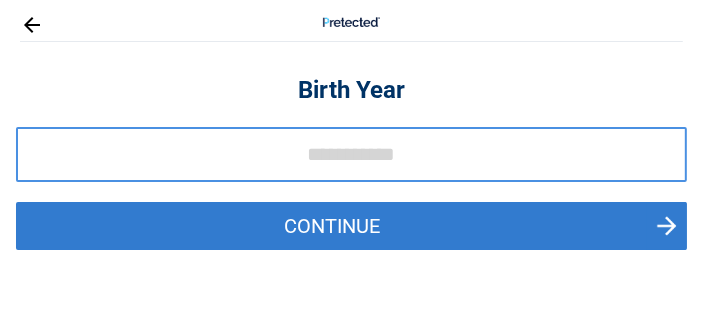 click on "Continue" at bounding box center (351, 226) 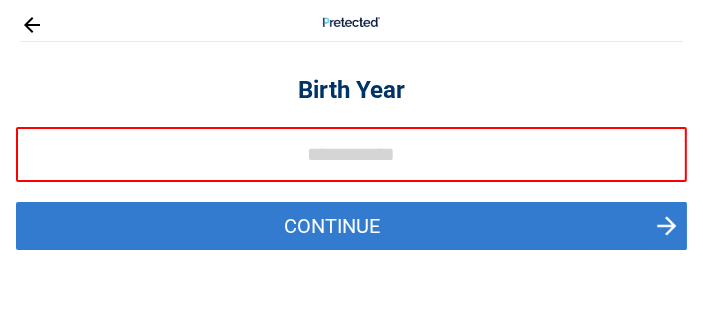 click on "Continue" at bounding box center (351, 226) 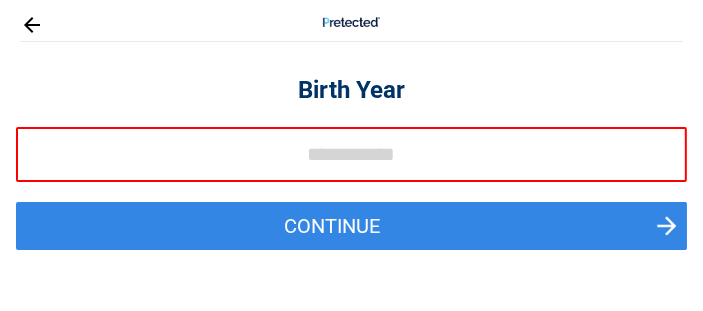 click at bounding box center [351, 154] 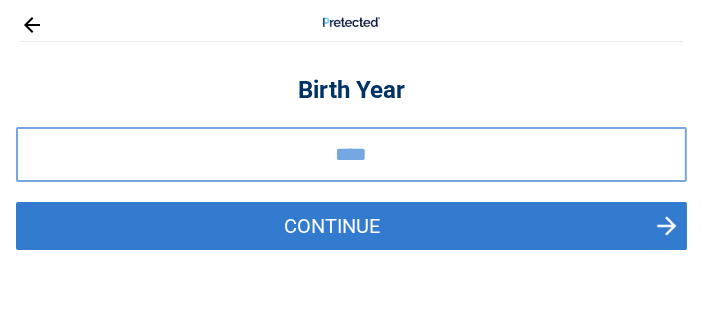 type on "****" 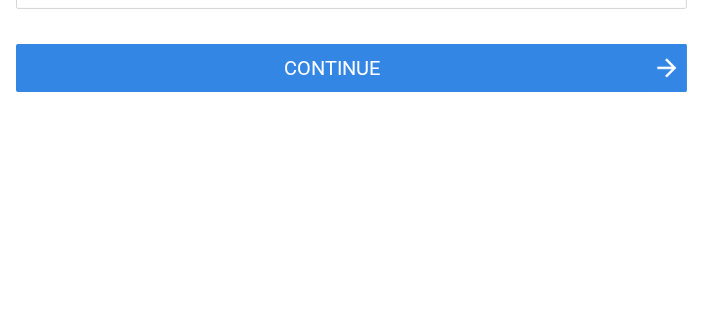 scroll, scrollTop: 200, scrollLeft: 0, axis: vertical 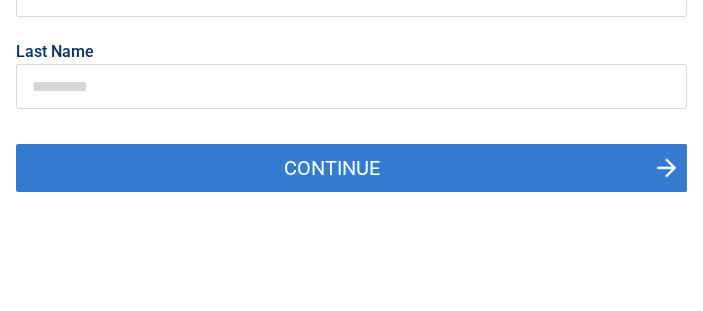 click on "Continue" at bounding box center [351, 168] 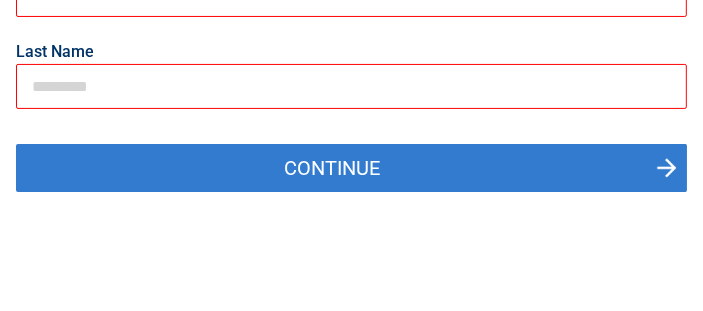 scroll, scrollTop: 185, scrollLeft: 0, axis: vertical 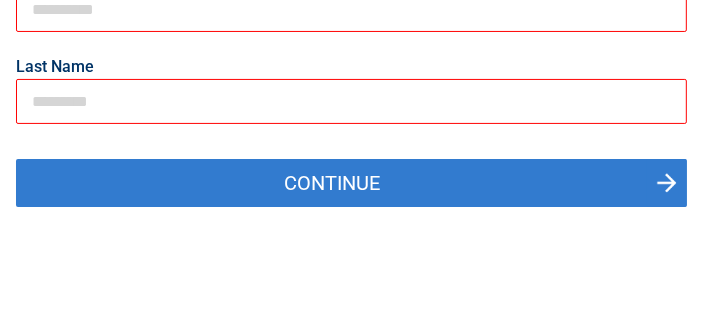 click on "Continue" at bounding box center [351, 183] 